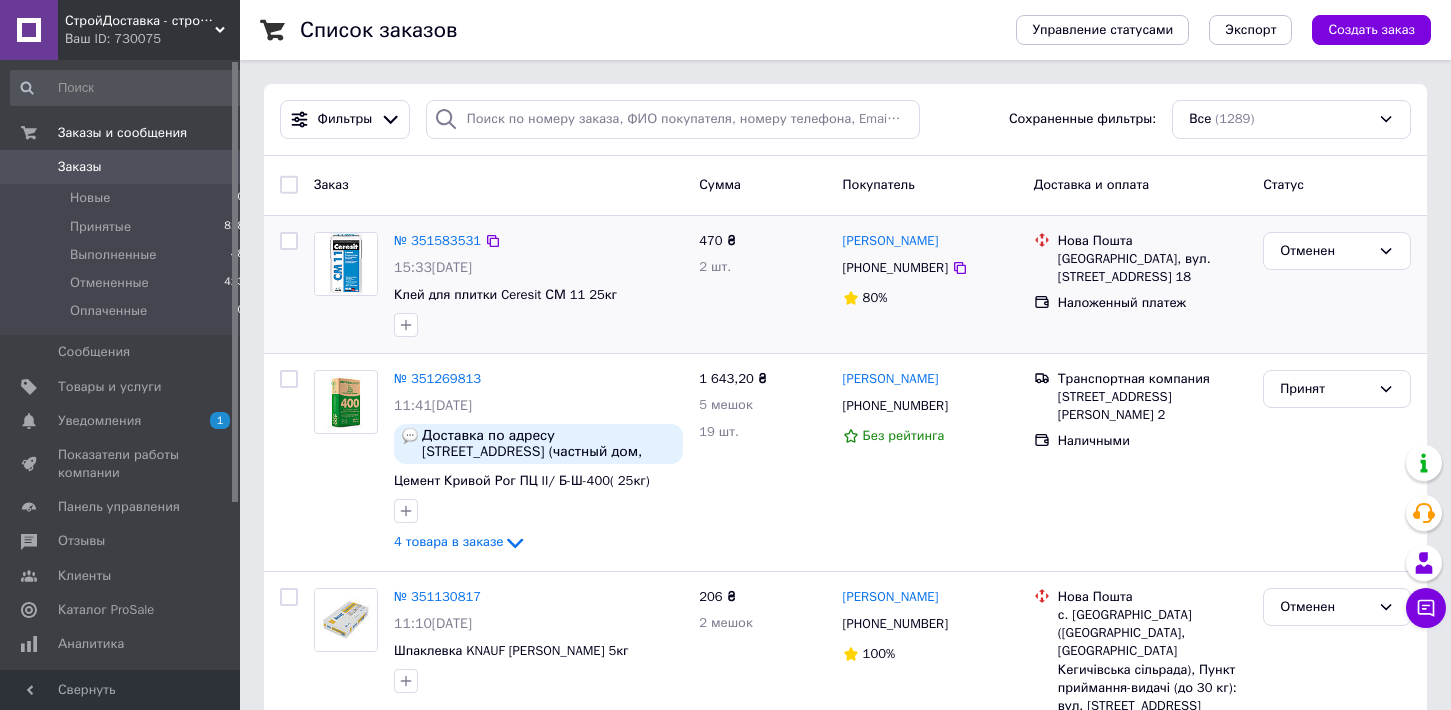 scroll, scrollTop: 0, scrollLeft: 0, axis: both 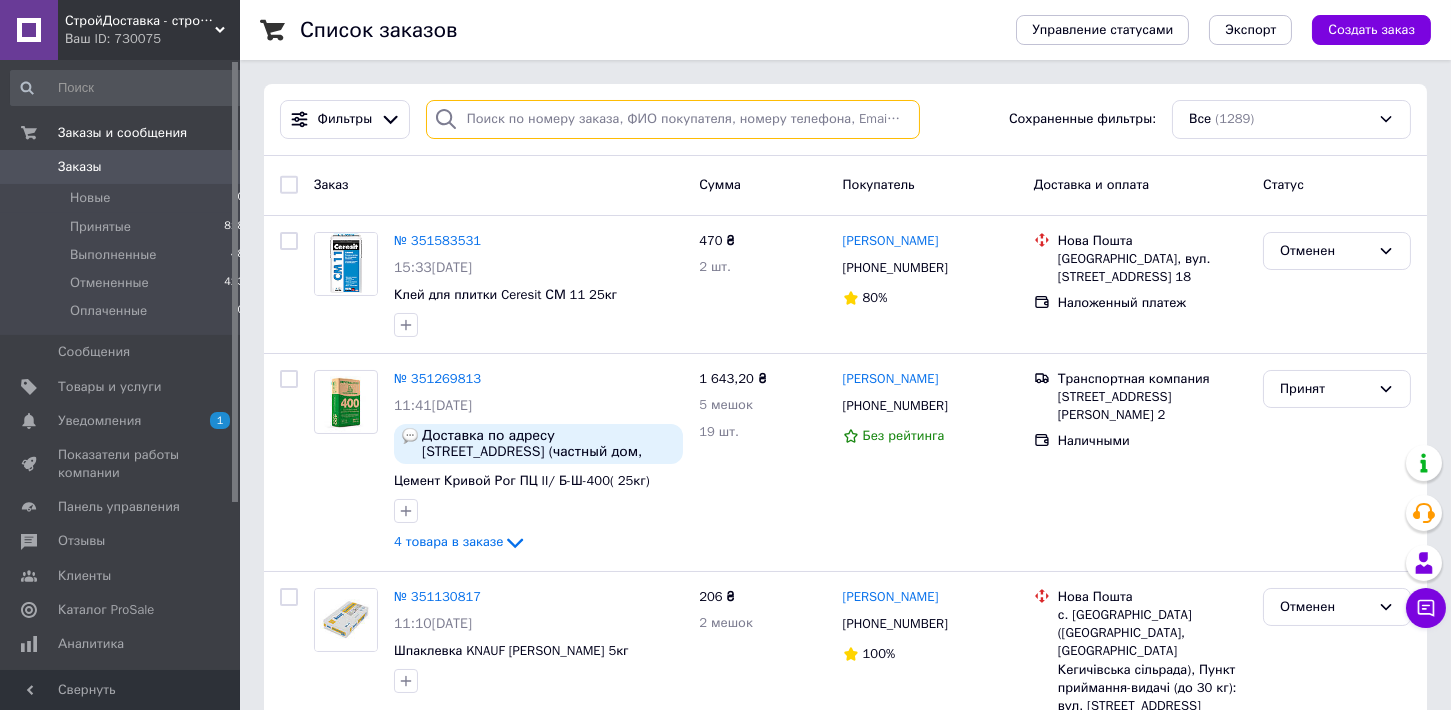 click at bounding box center (673, 119) 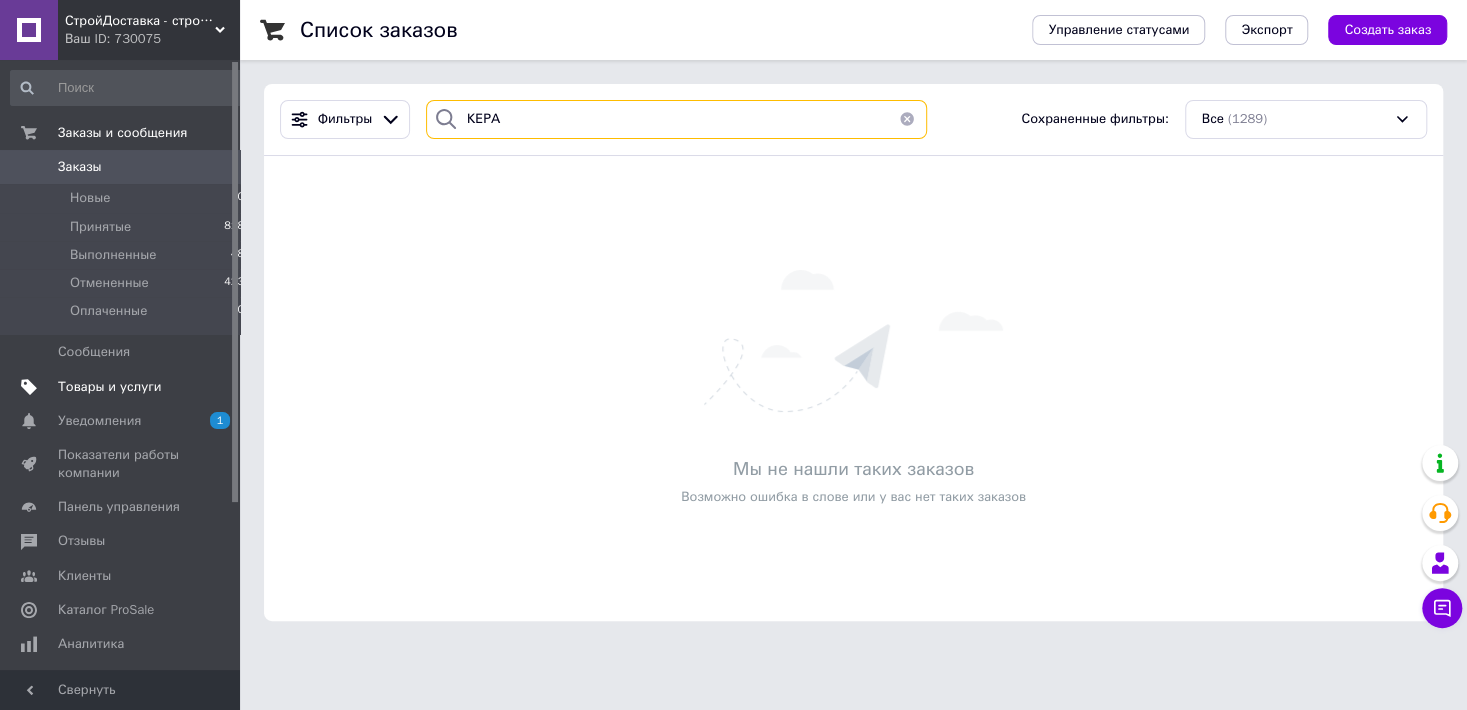 type on "КЕРА" 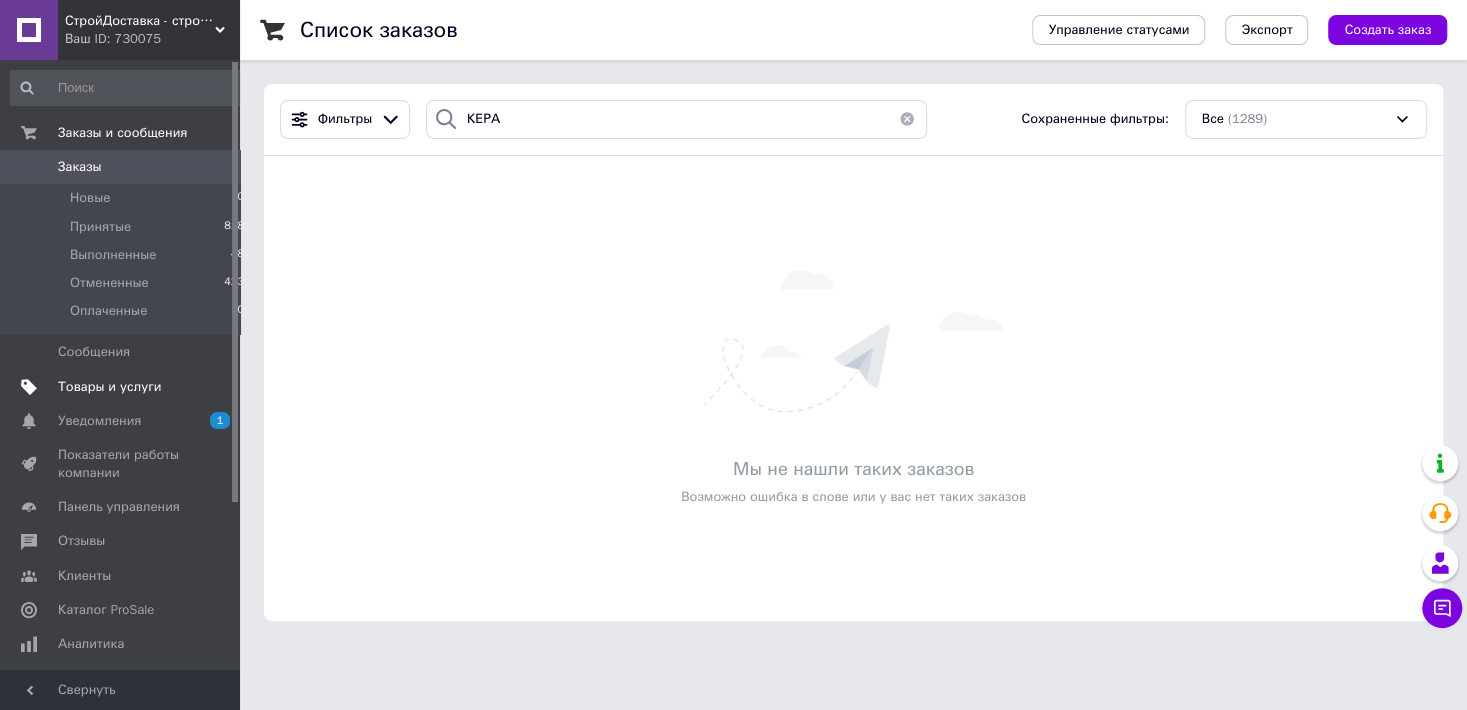 click on "Товары и услуги" at bounding box center [110, 387] 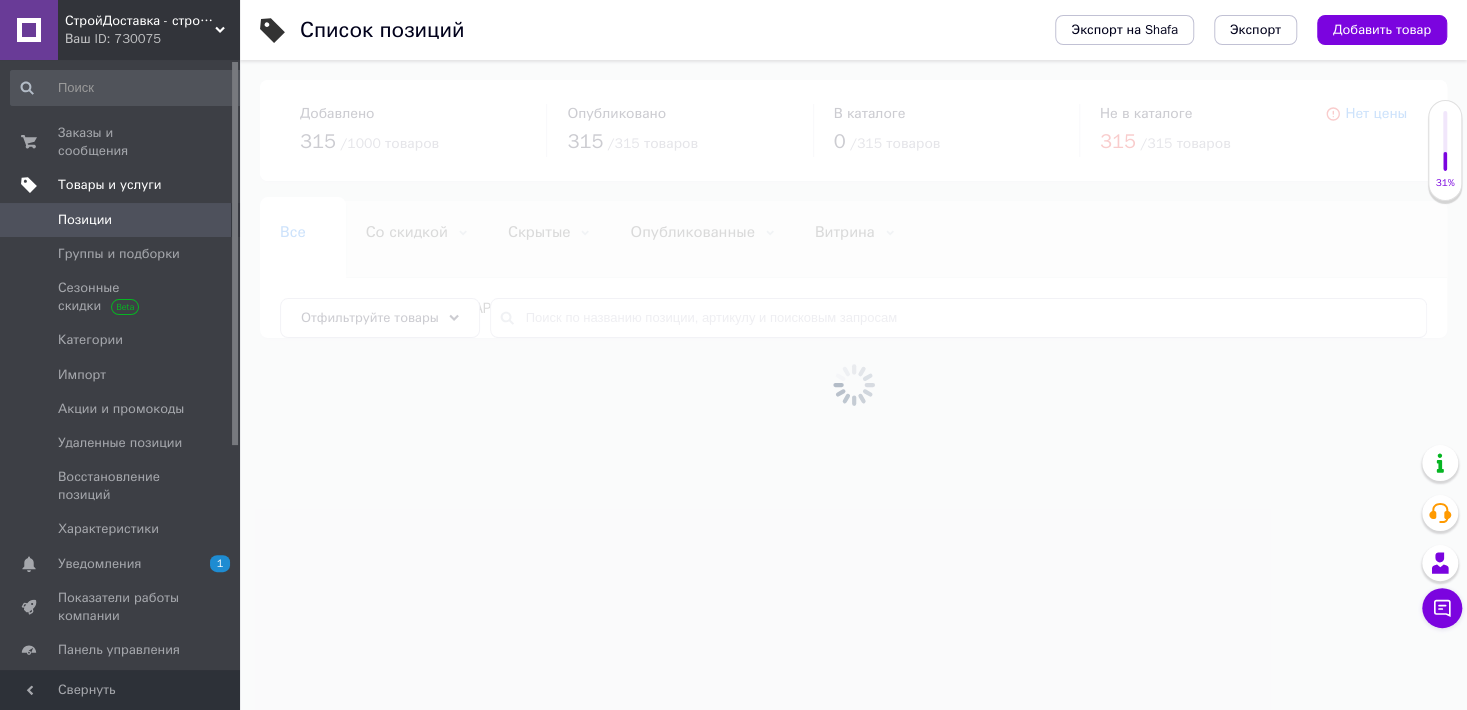 click on "Товары и услуги" at bounding box center [110, 185] 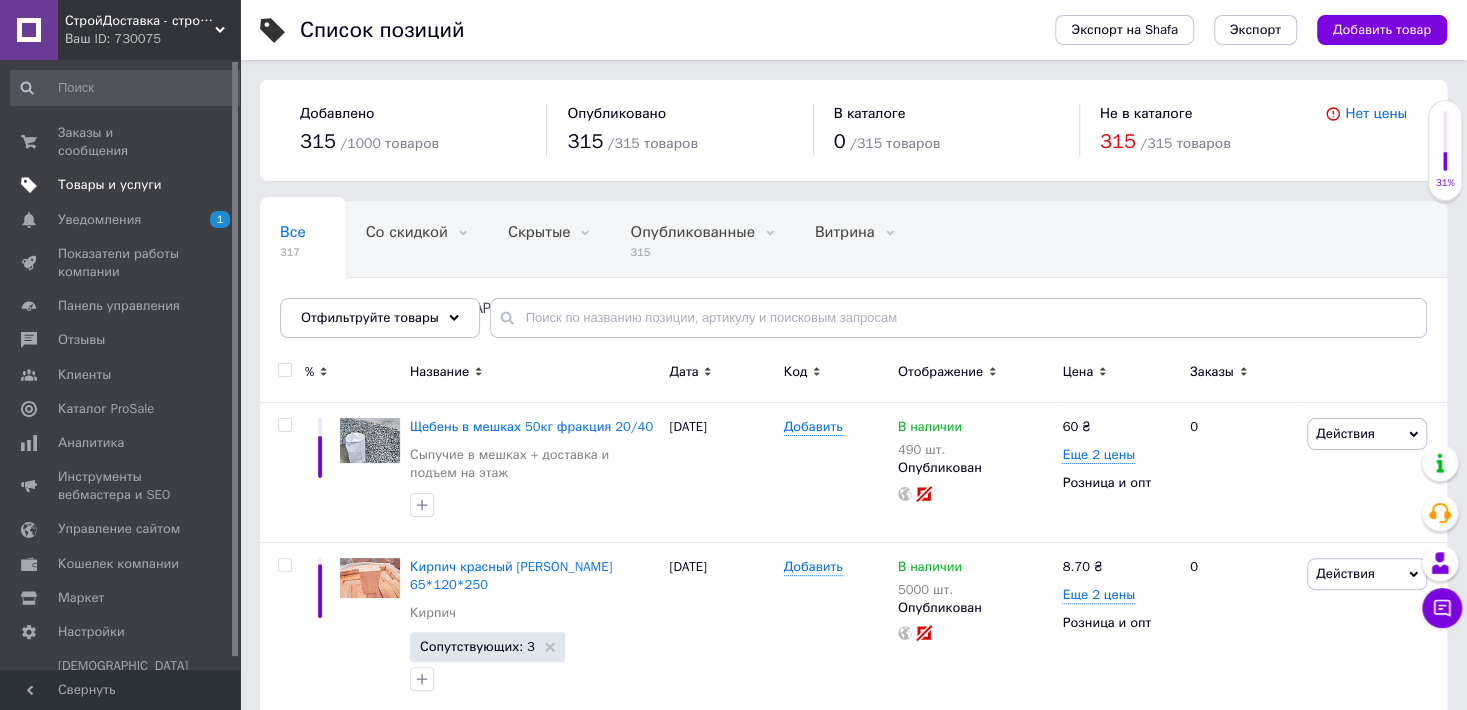 click on "Товары и услуги" at bounding box center (110, 185) 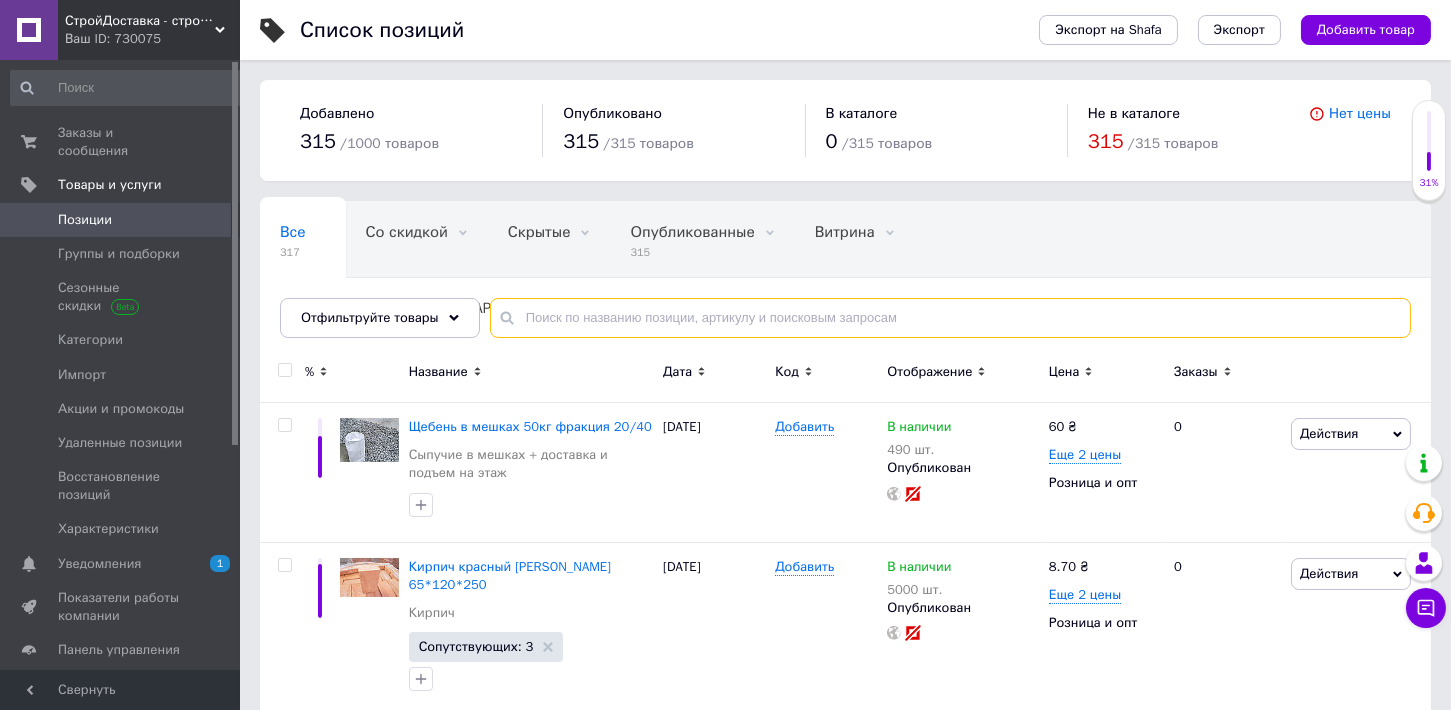click at bounding box center [950, 318] 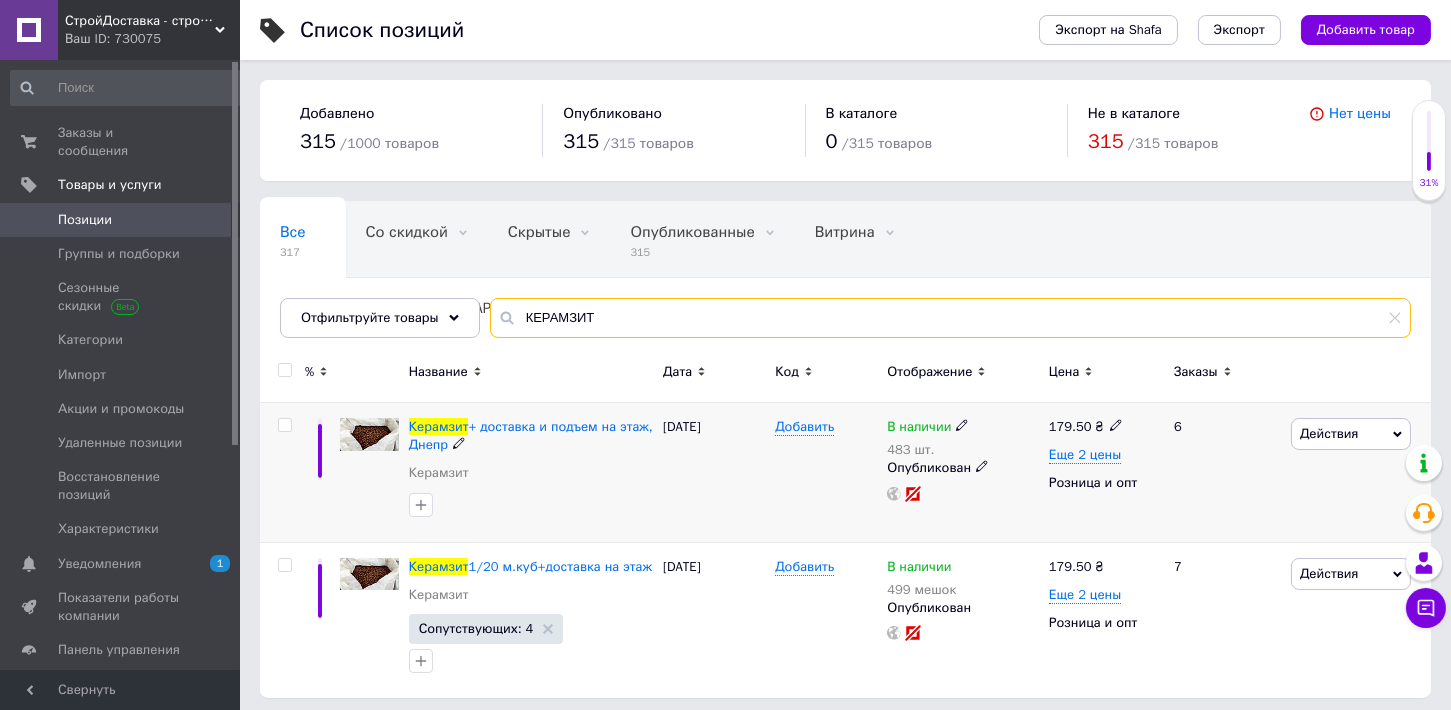 type on "КЕРАМЗИТ" 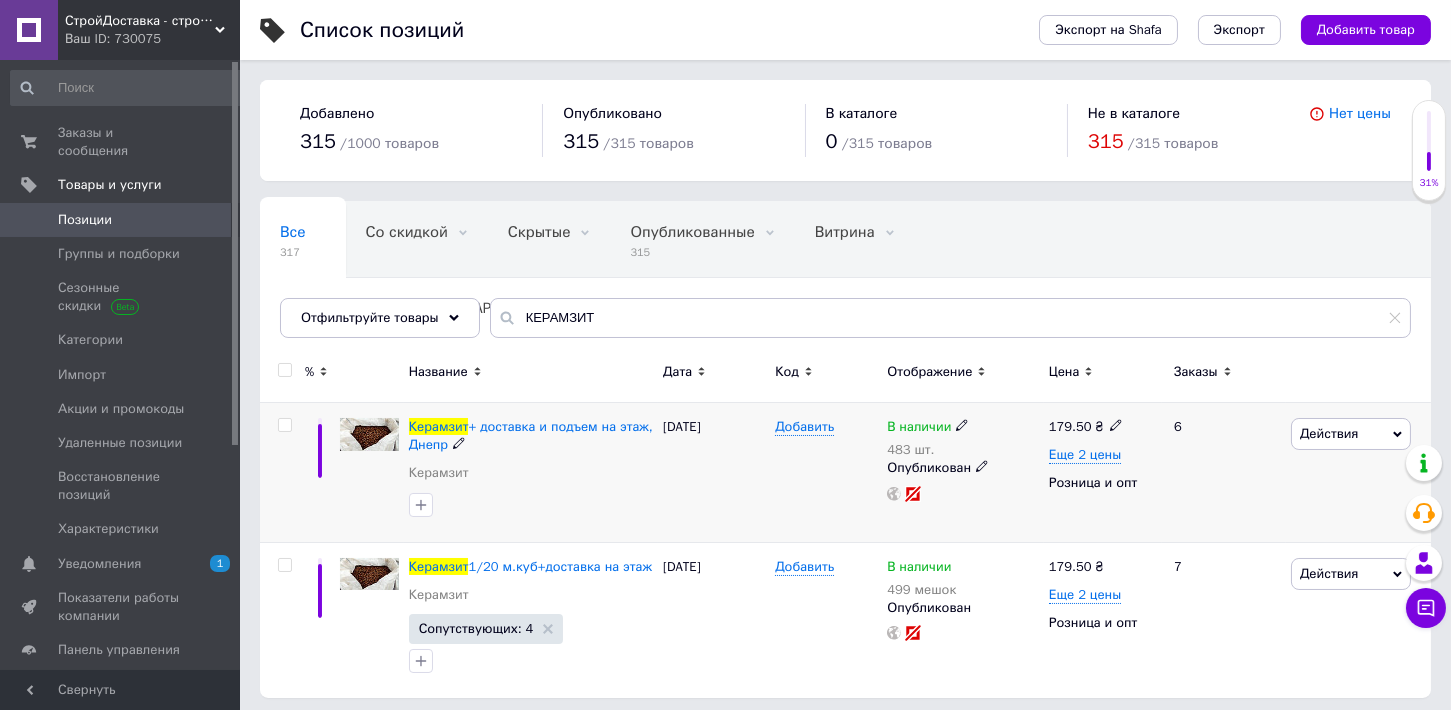 click on "179.50   ₴" at bounding box center [1086, 427] 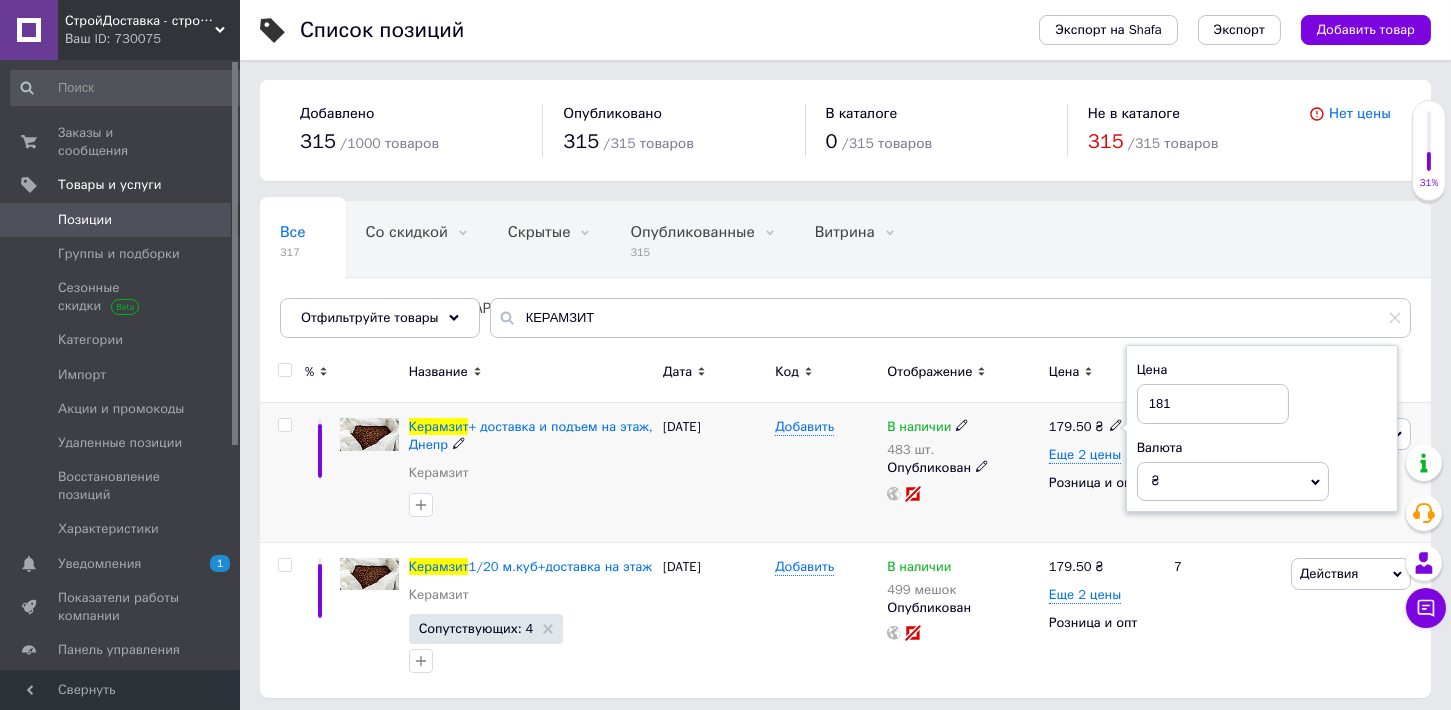 type on "1815" 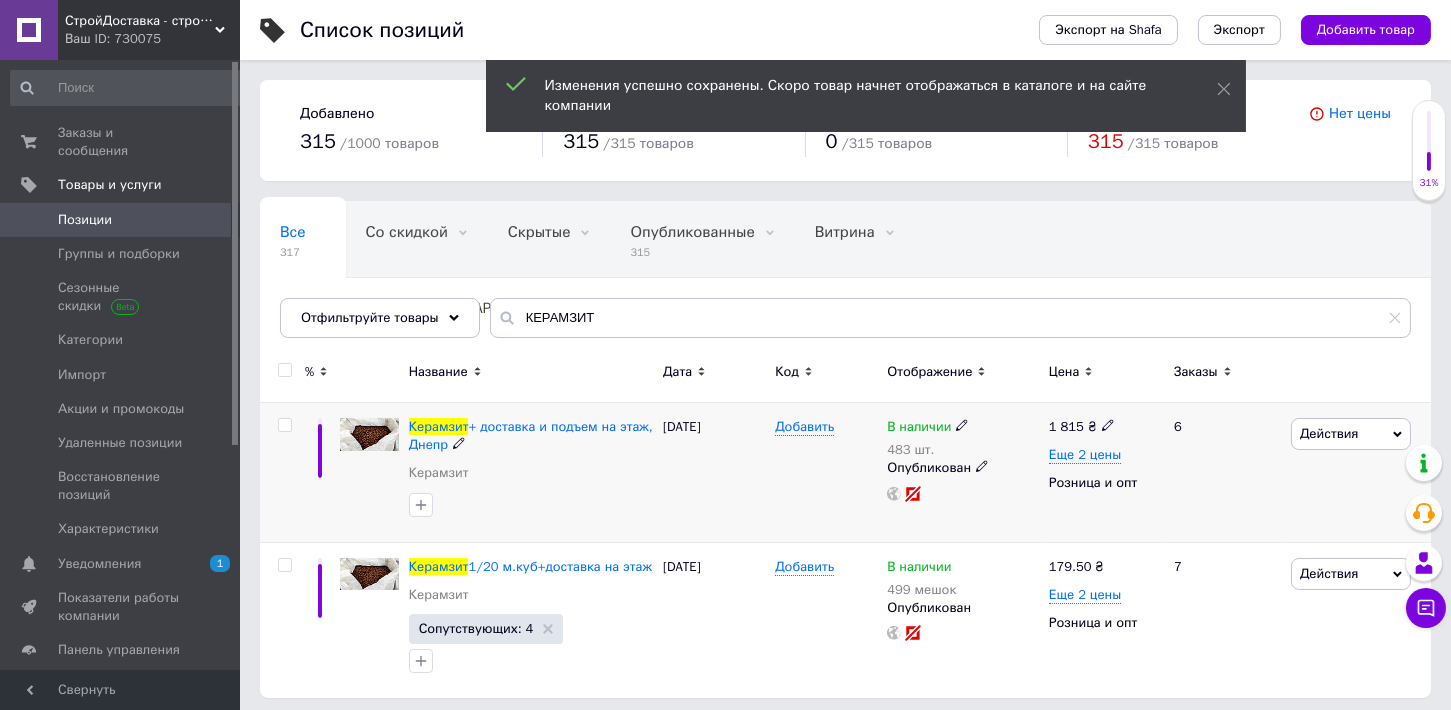click 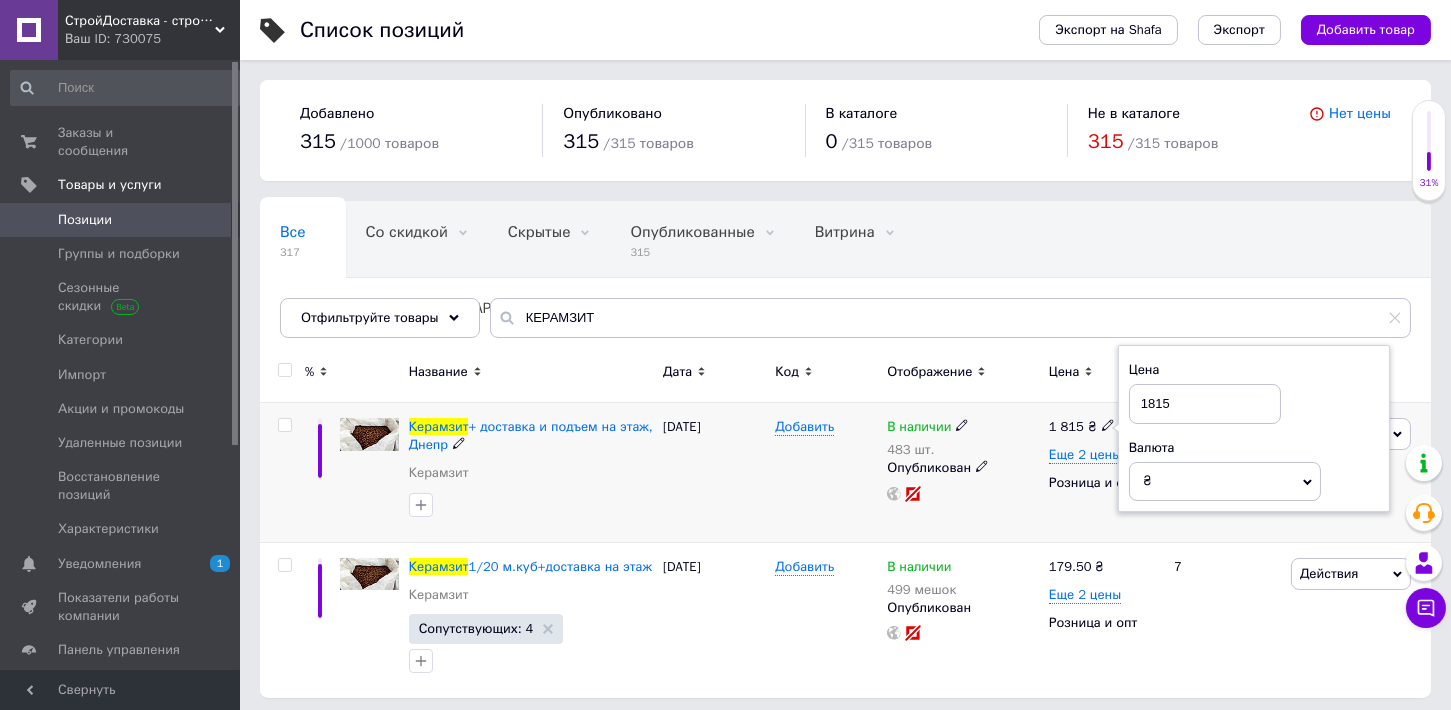 click on "1815" at bounding box center [1205, 404] 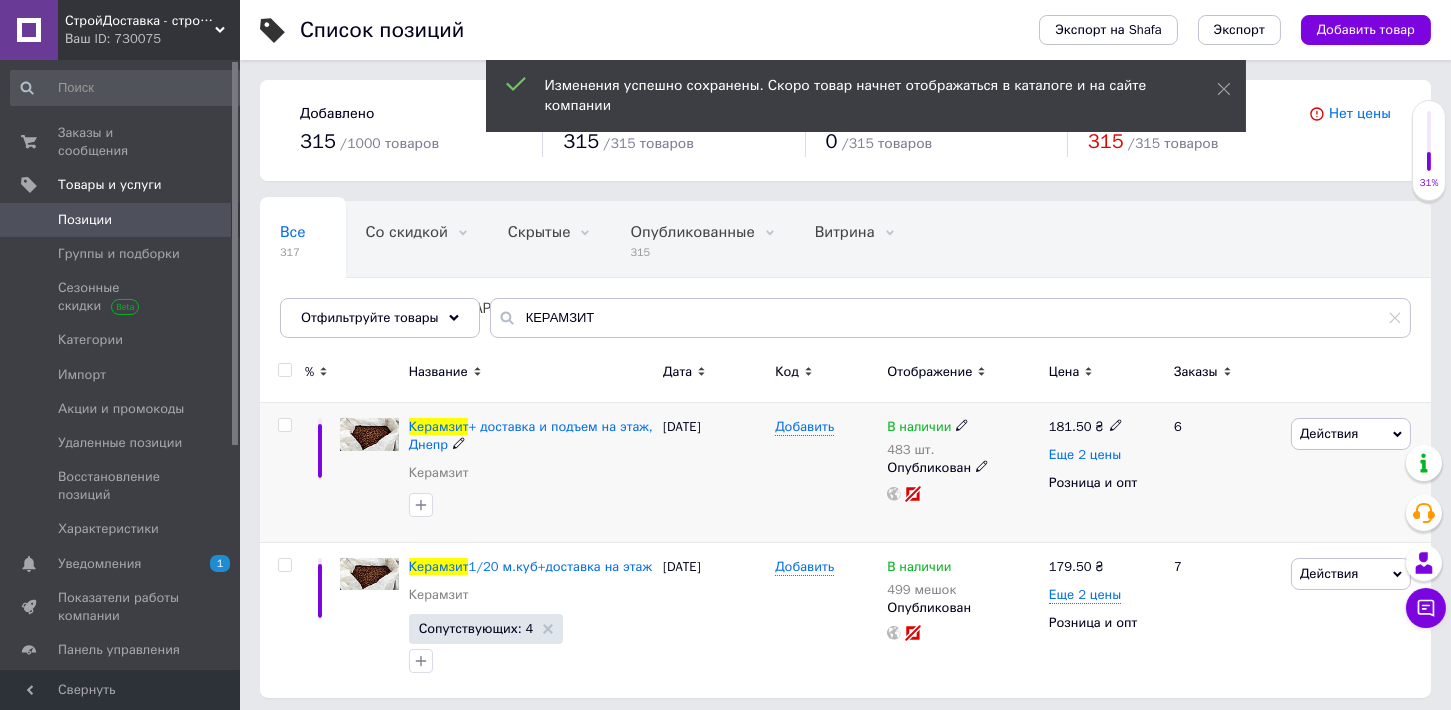 click on "Еще 2 цены" at bounding box center [1085, 455] 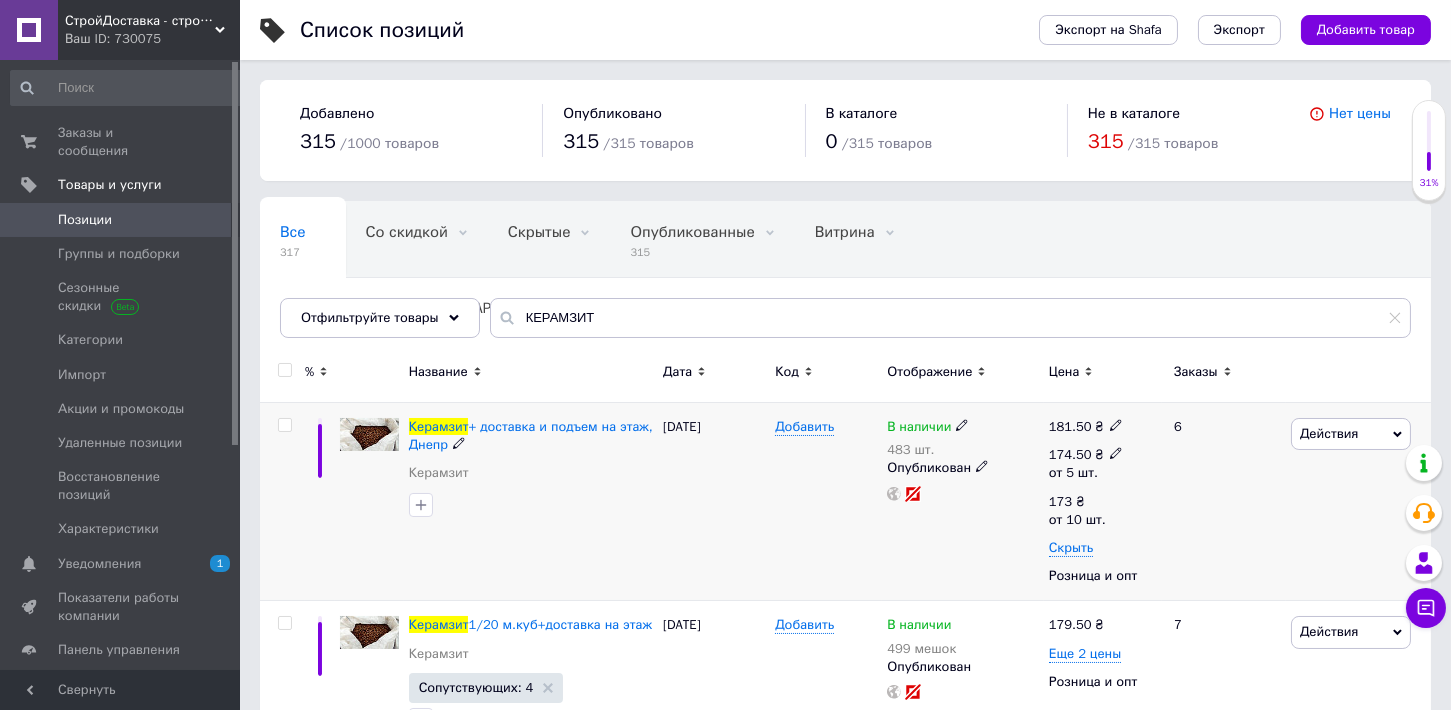 click 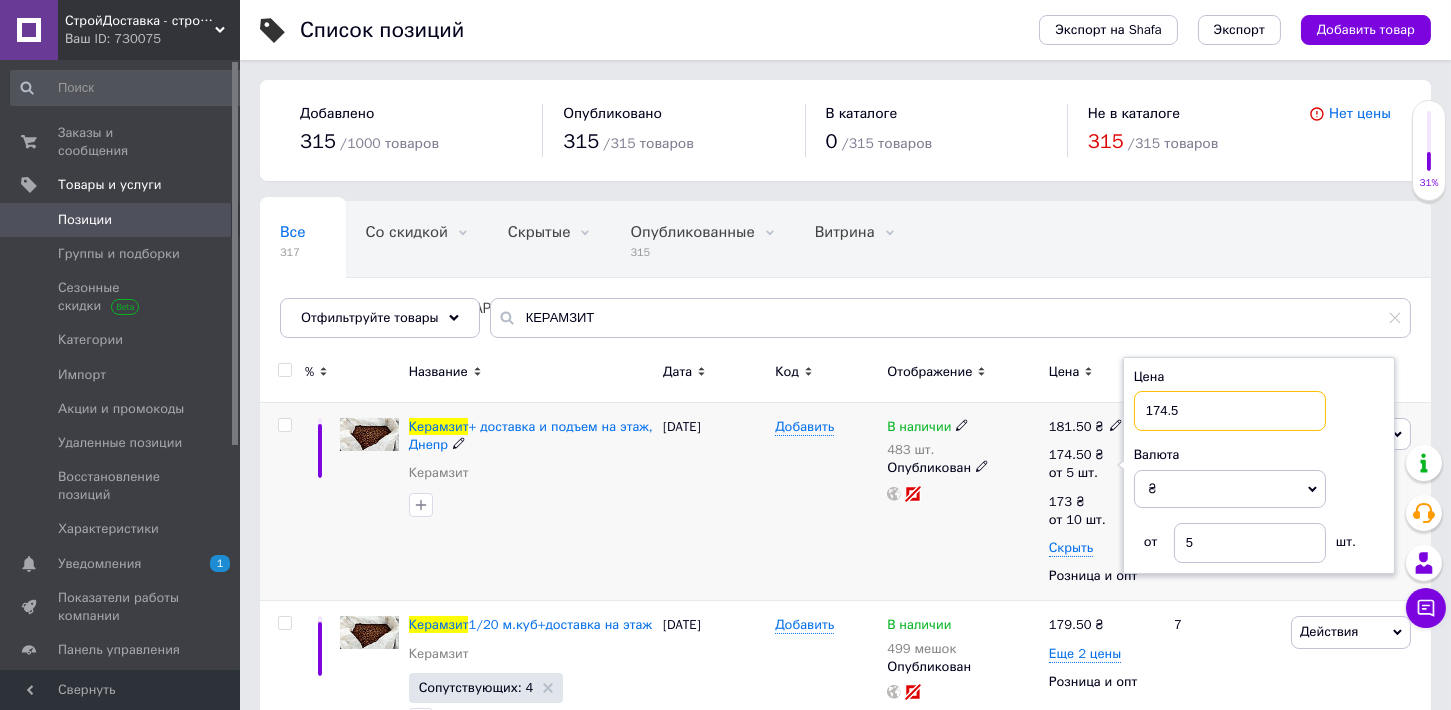 click on "174.5" at bounding box center [1230, 411] 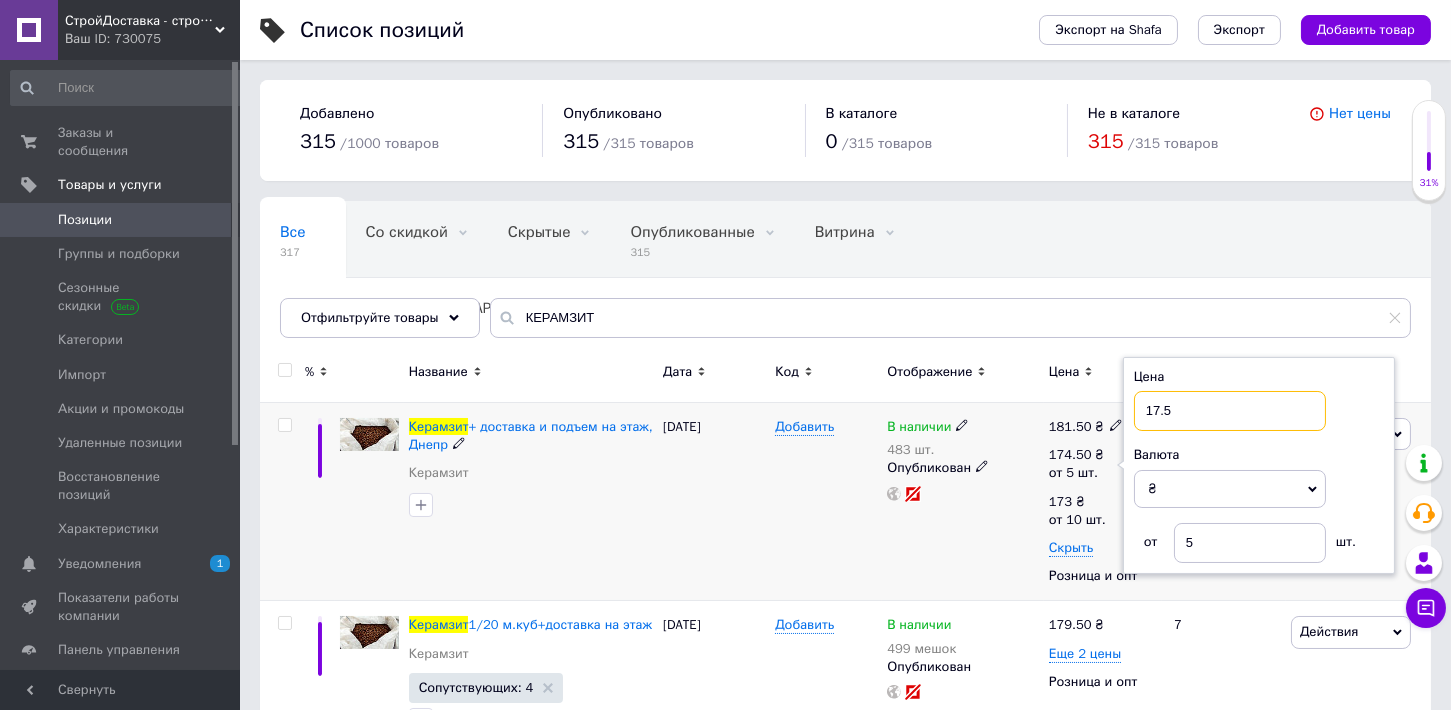 type on "176.5" 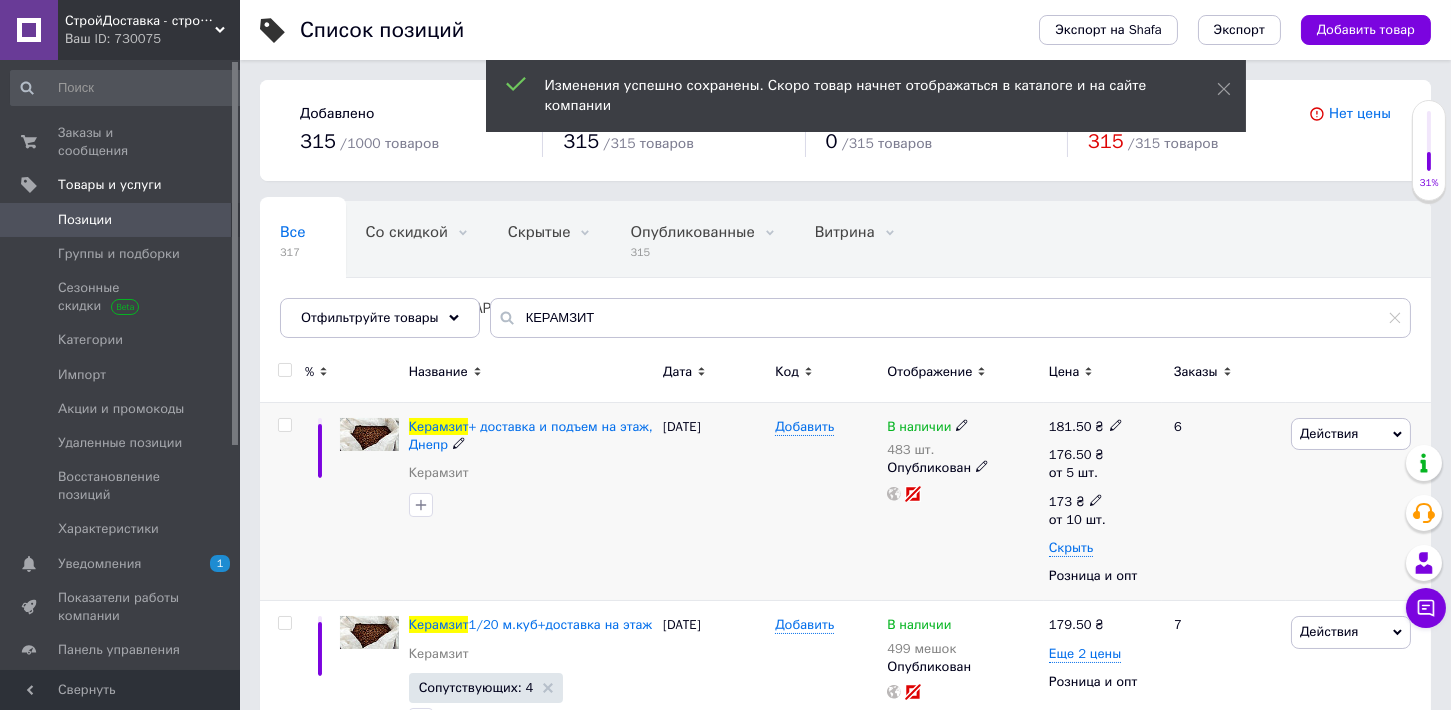 click 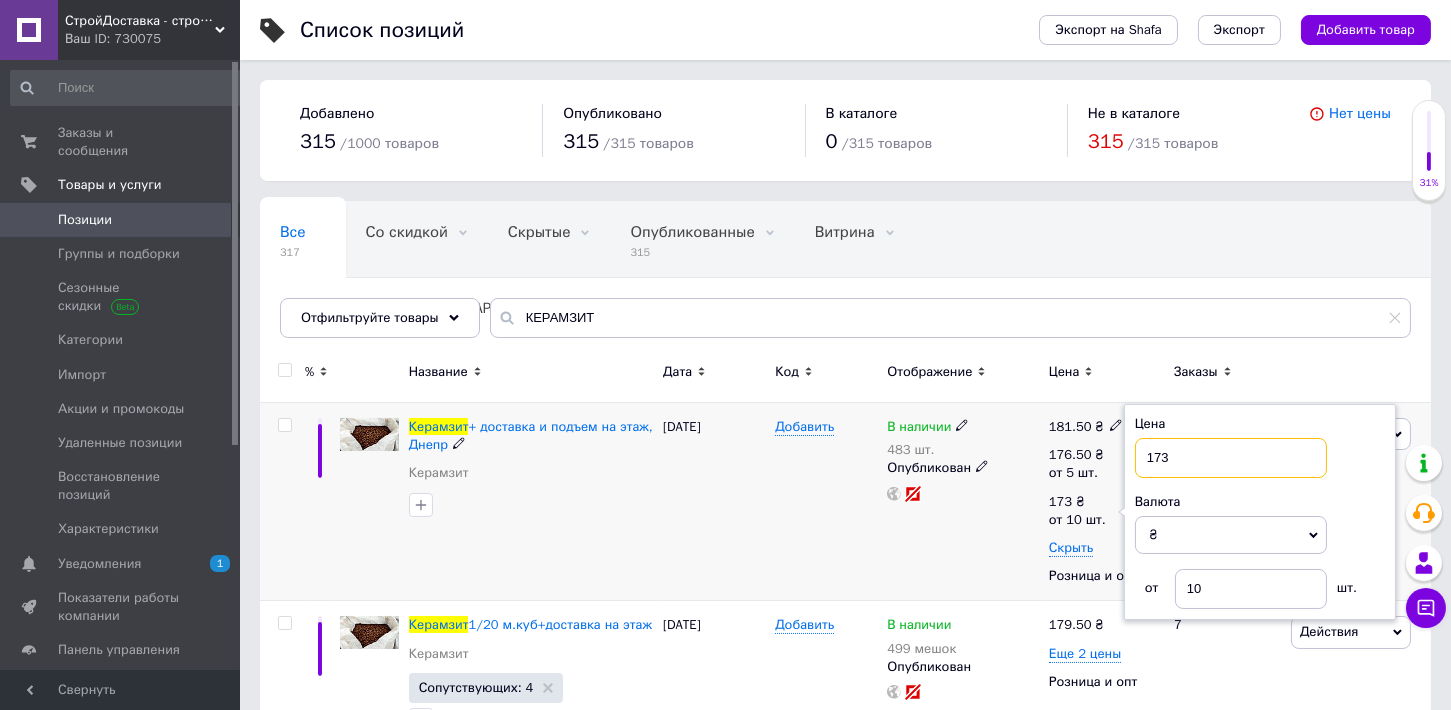 click on "173" at bounding box center (1231, 458) 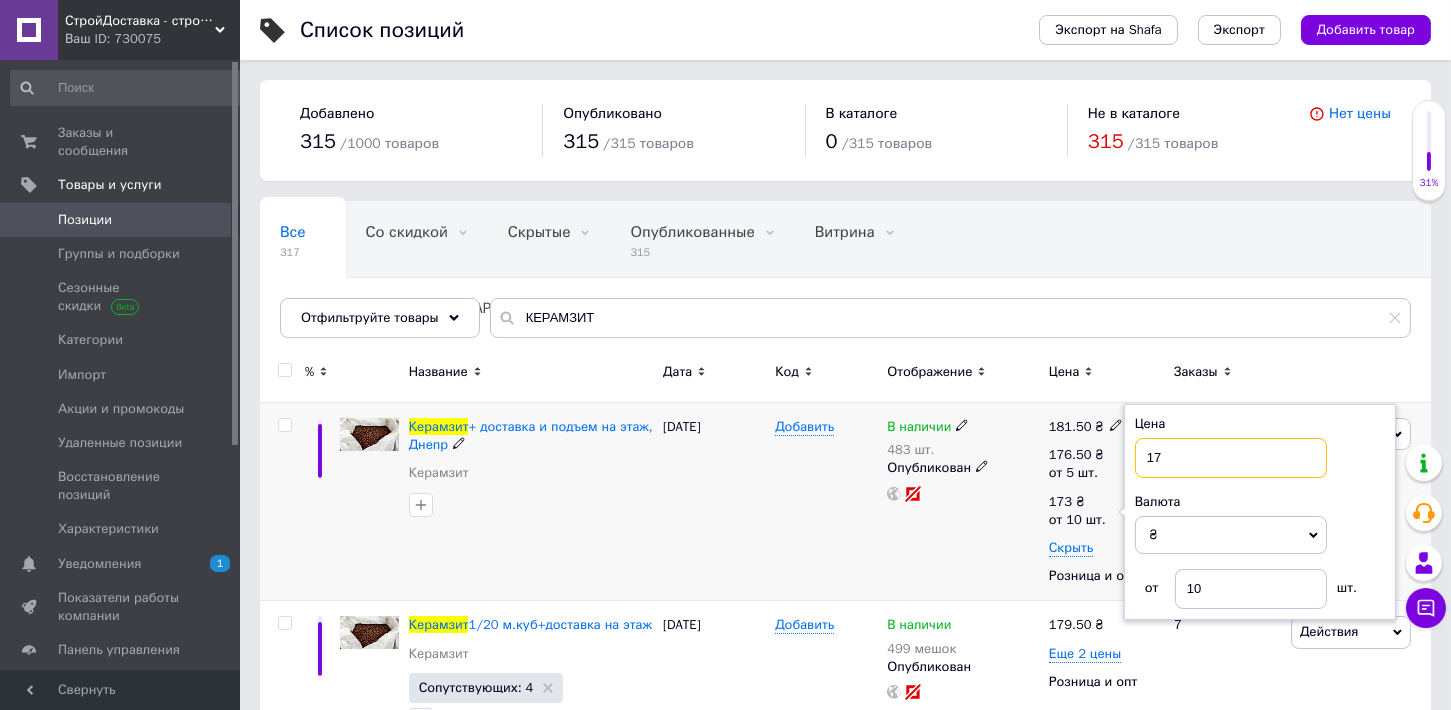 type on "175" 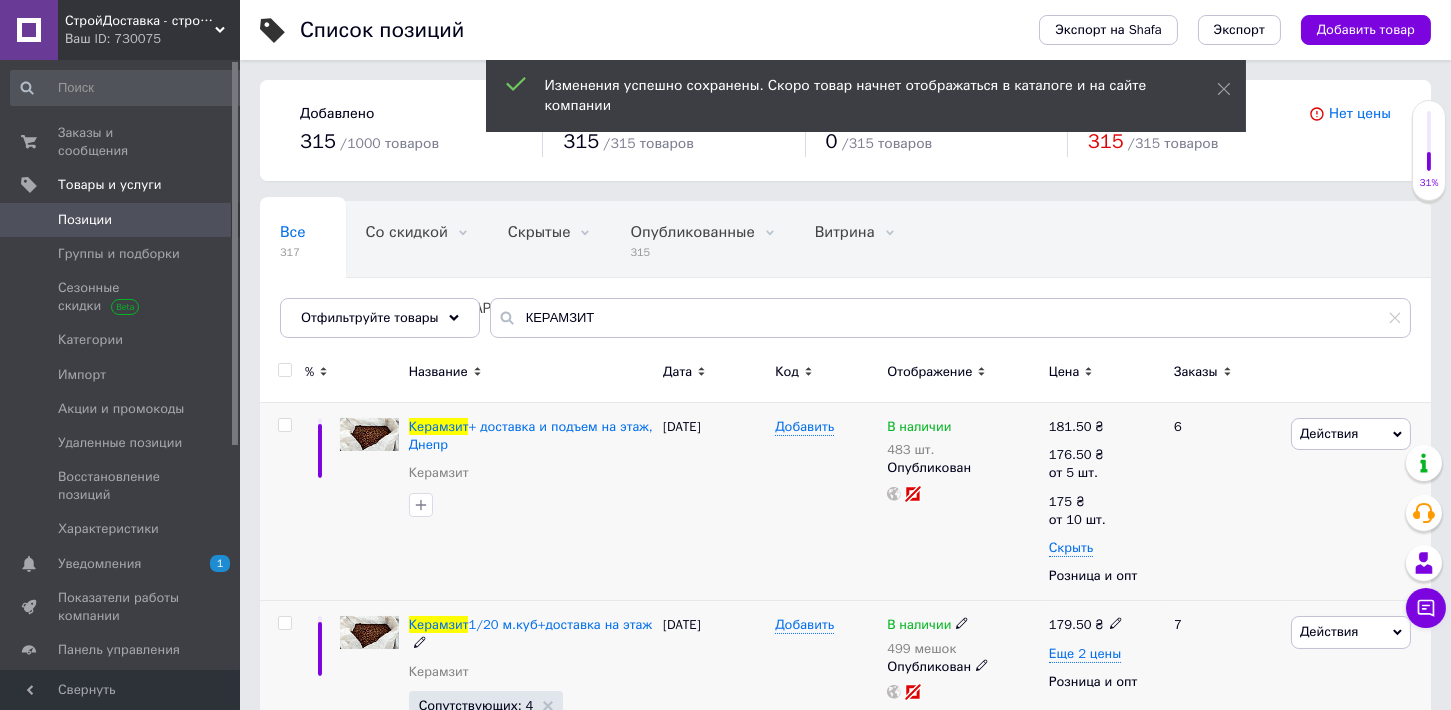 click 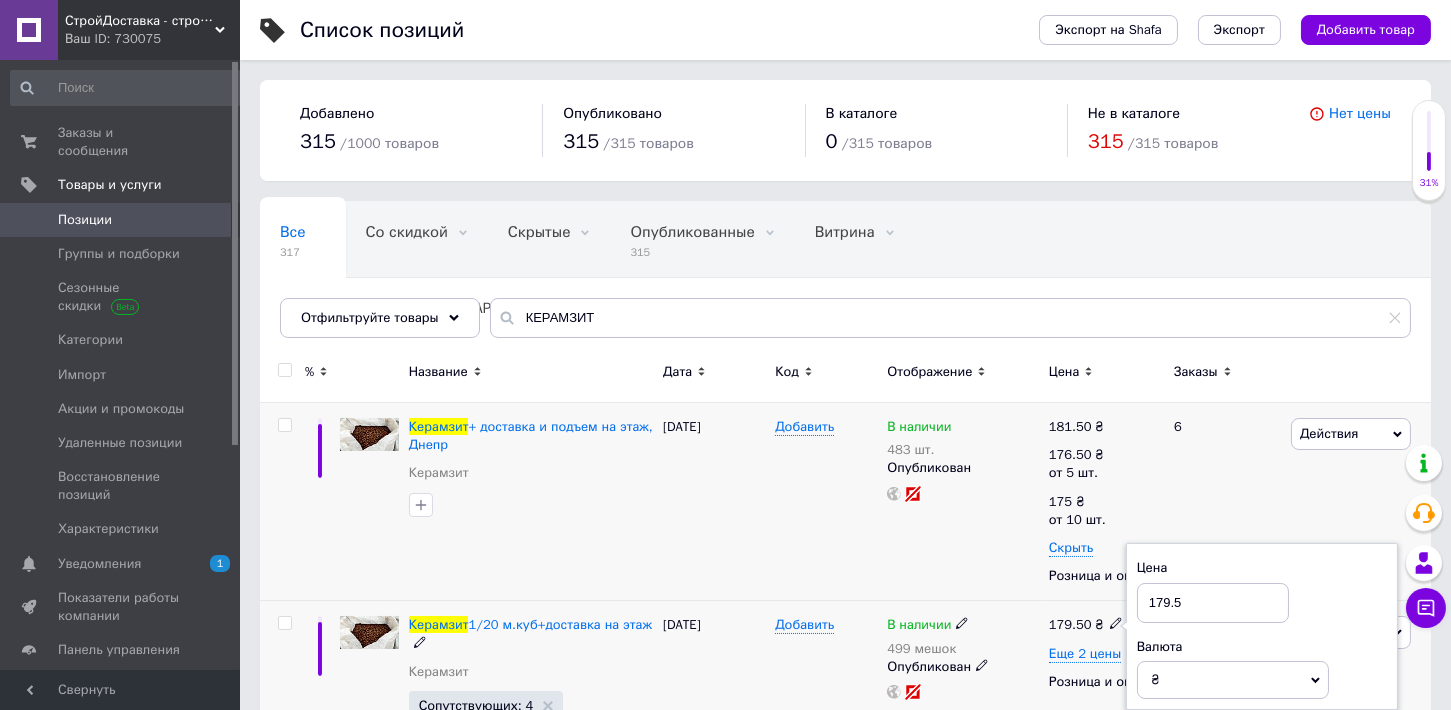 click on "179.5" at bounding box center [1213, 603] 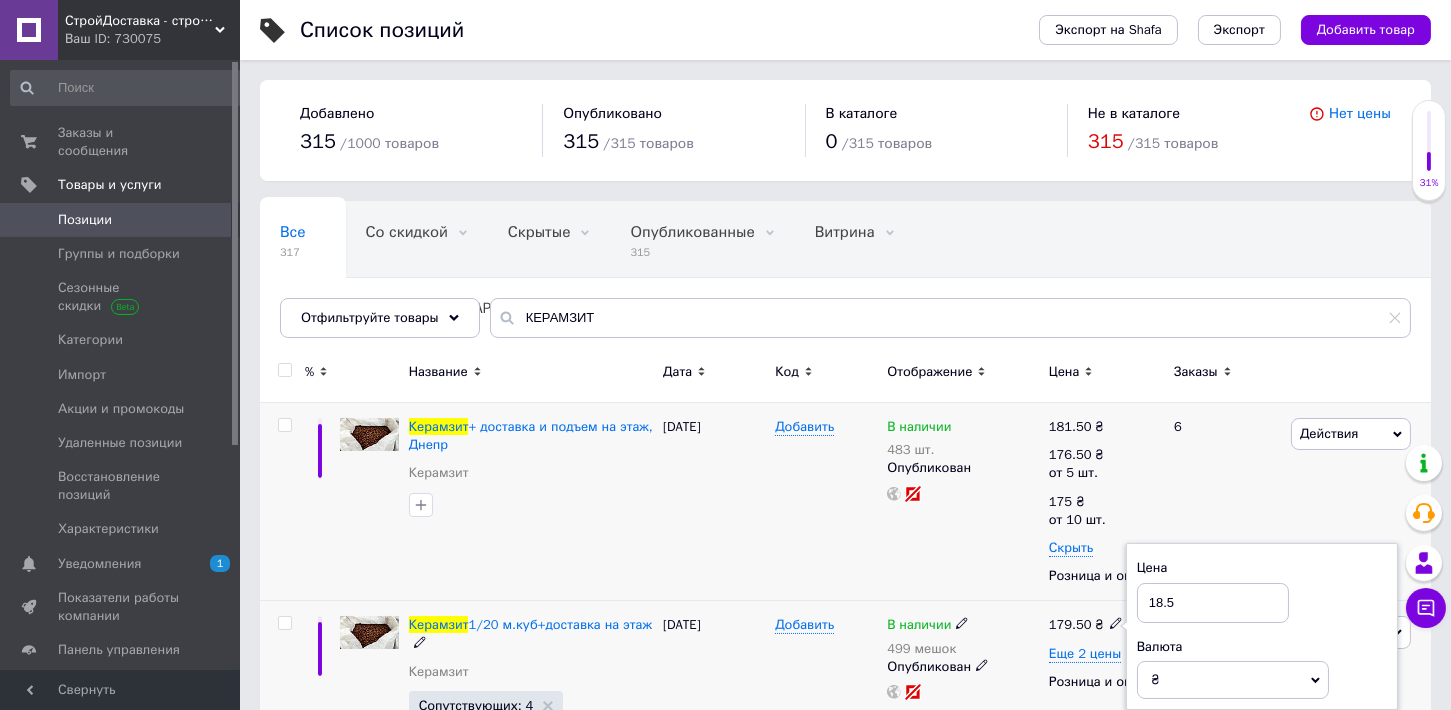 type on "181.5" 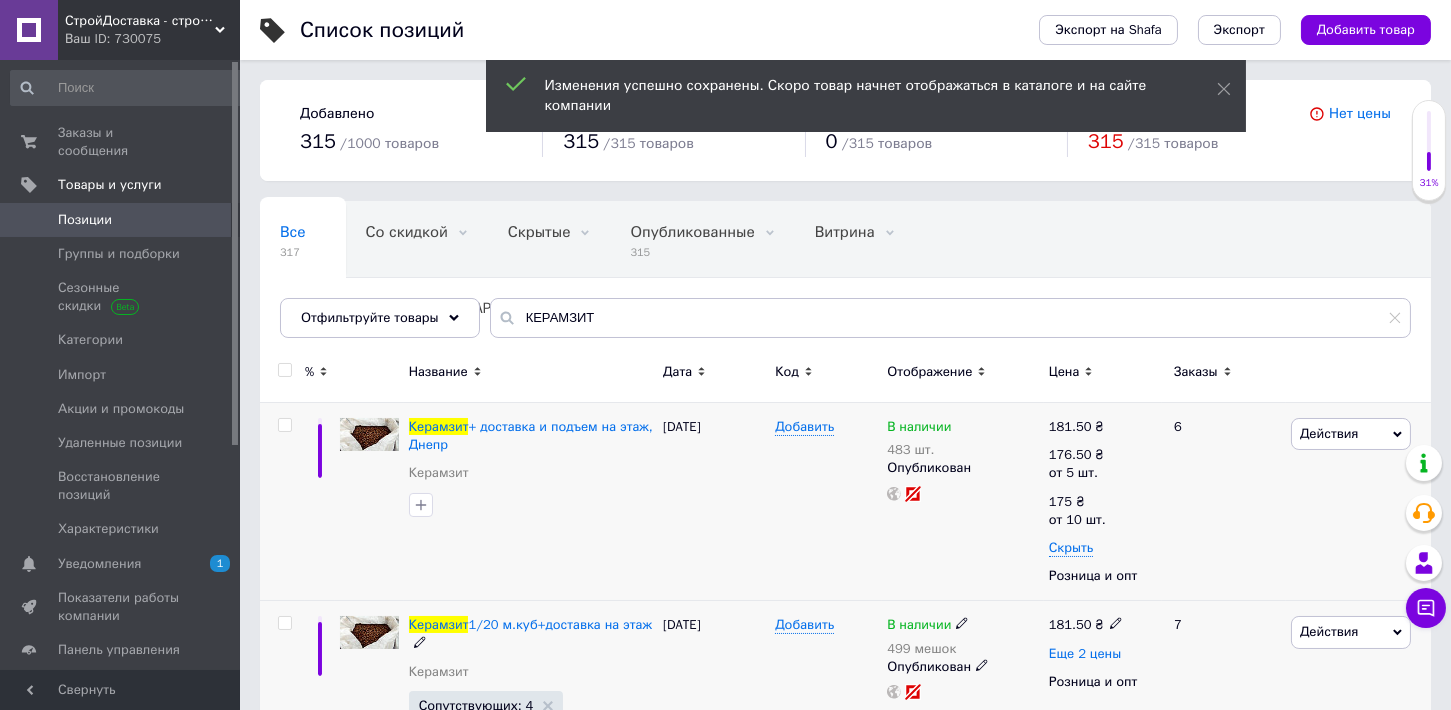 click on "Еще 2 цены" at bounding box center (1085, 654) 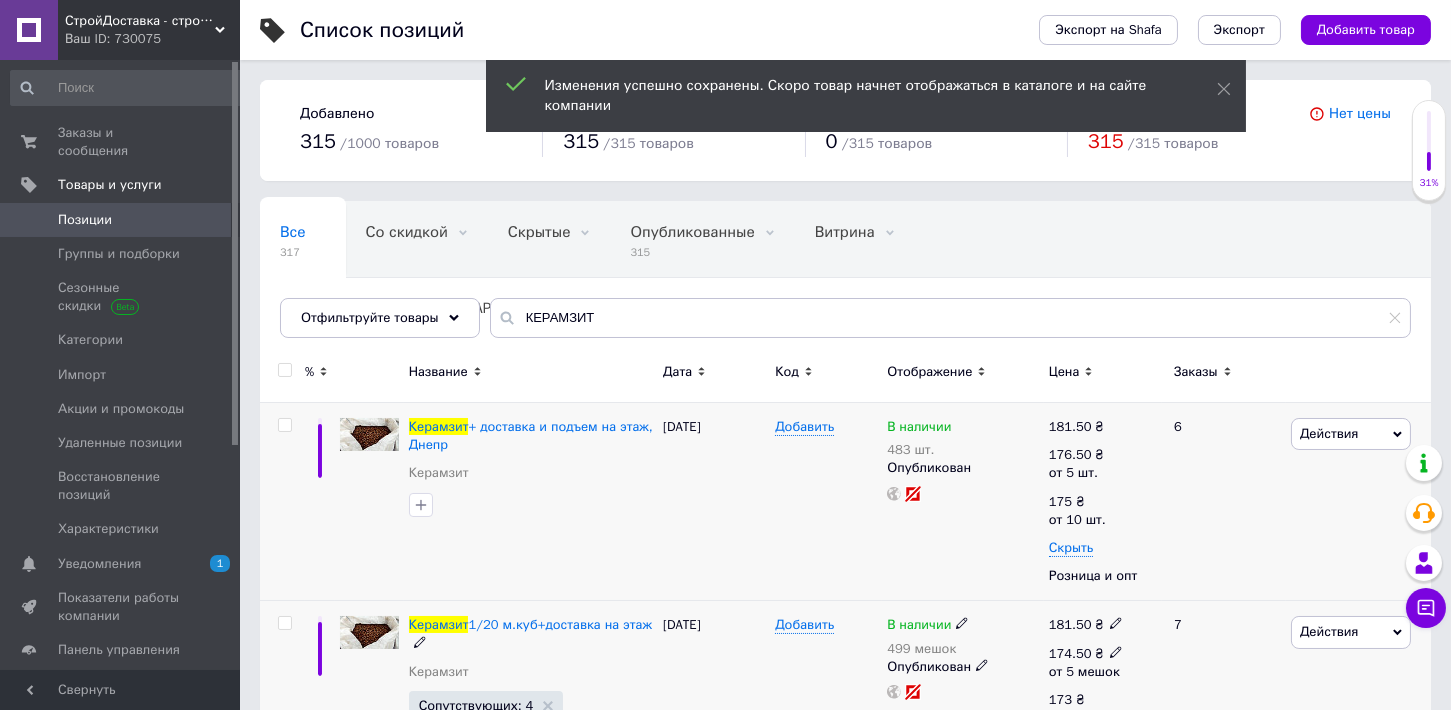 click 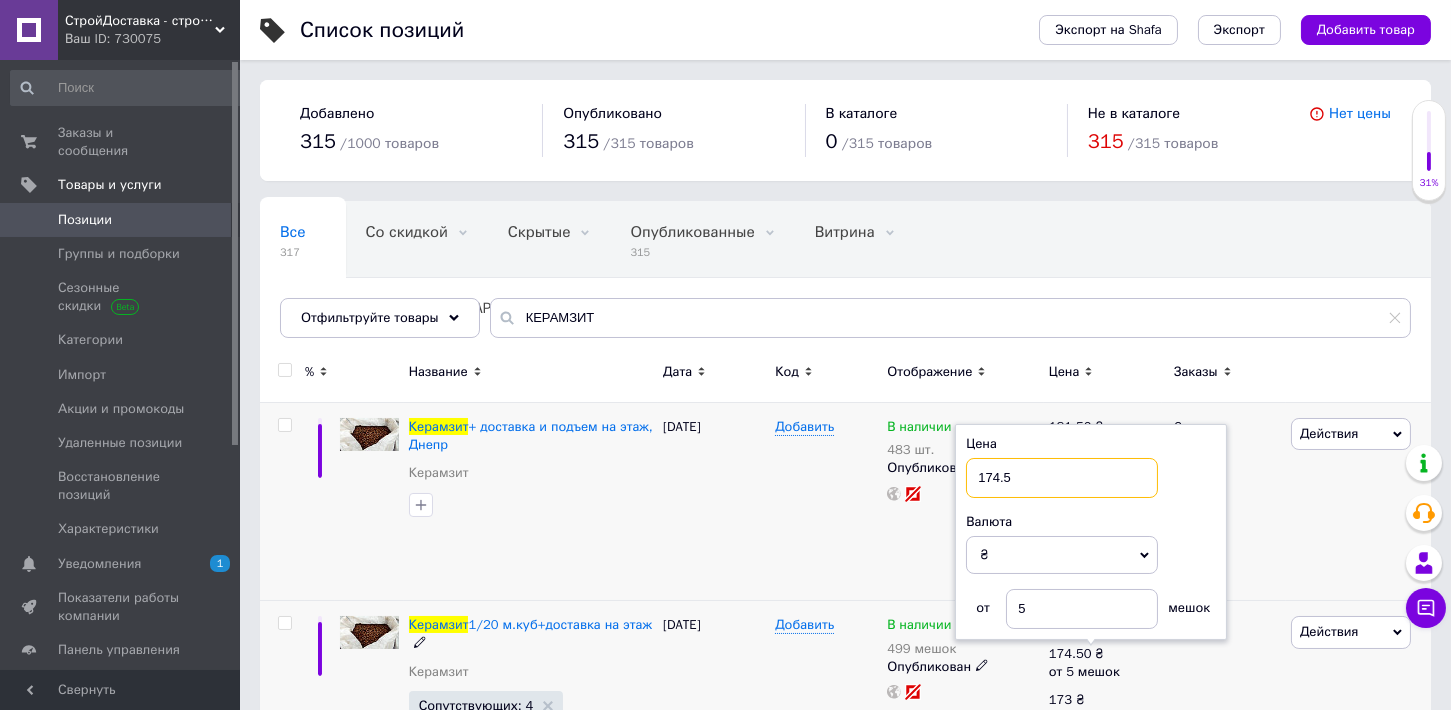 click on "174.5" at bounding box center (1062, 478) 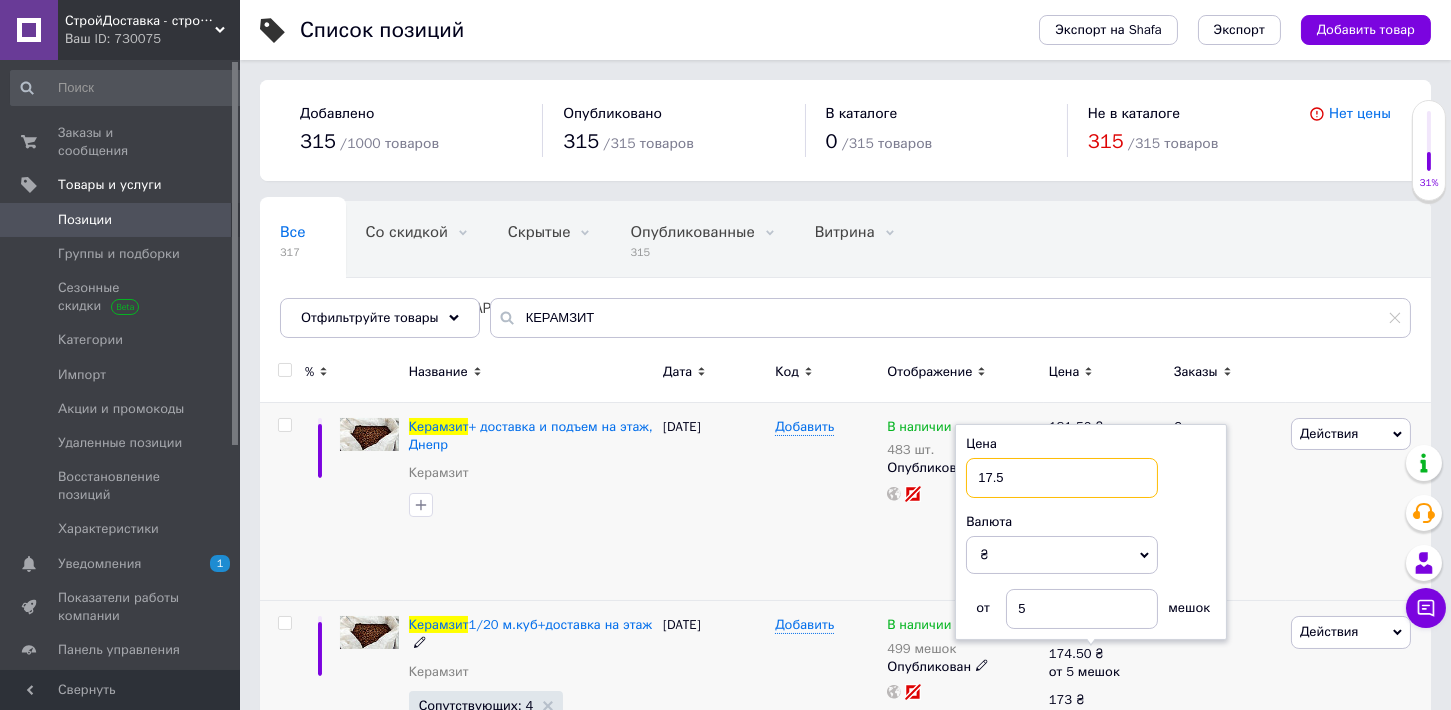 type on "176.5" 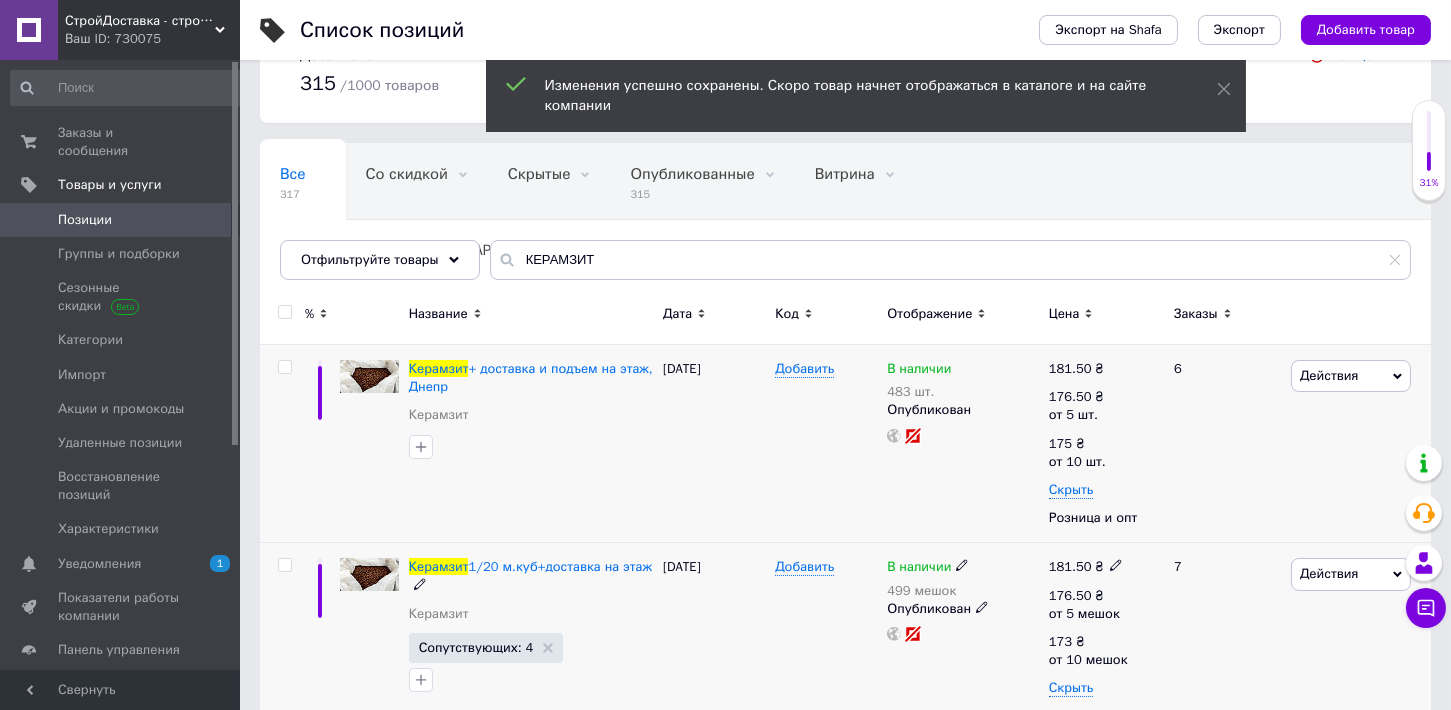 scroll, scrollTop: 108, scrollLeft: 0, axis: vertical 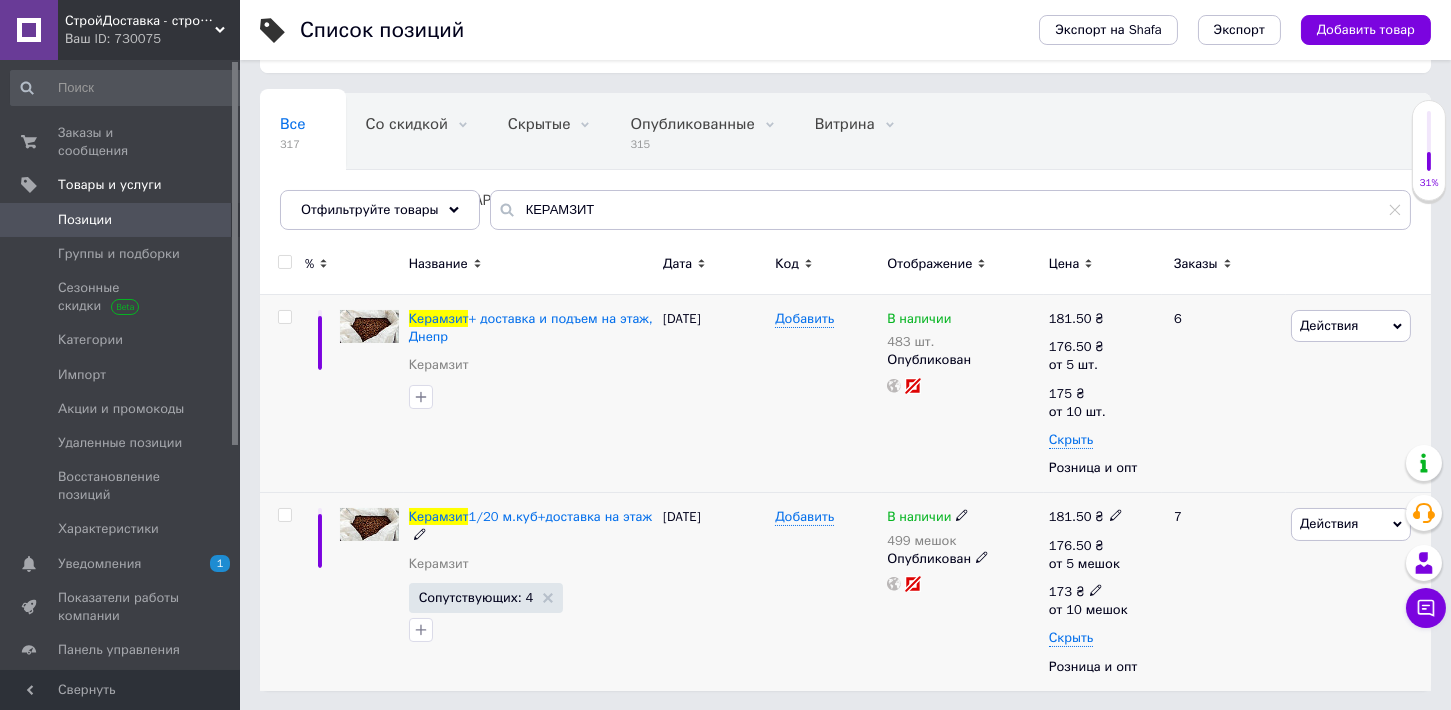 click 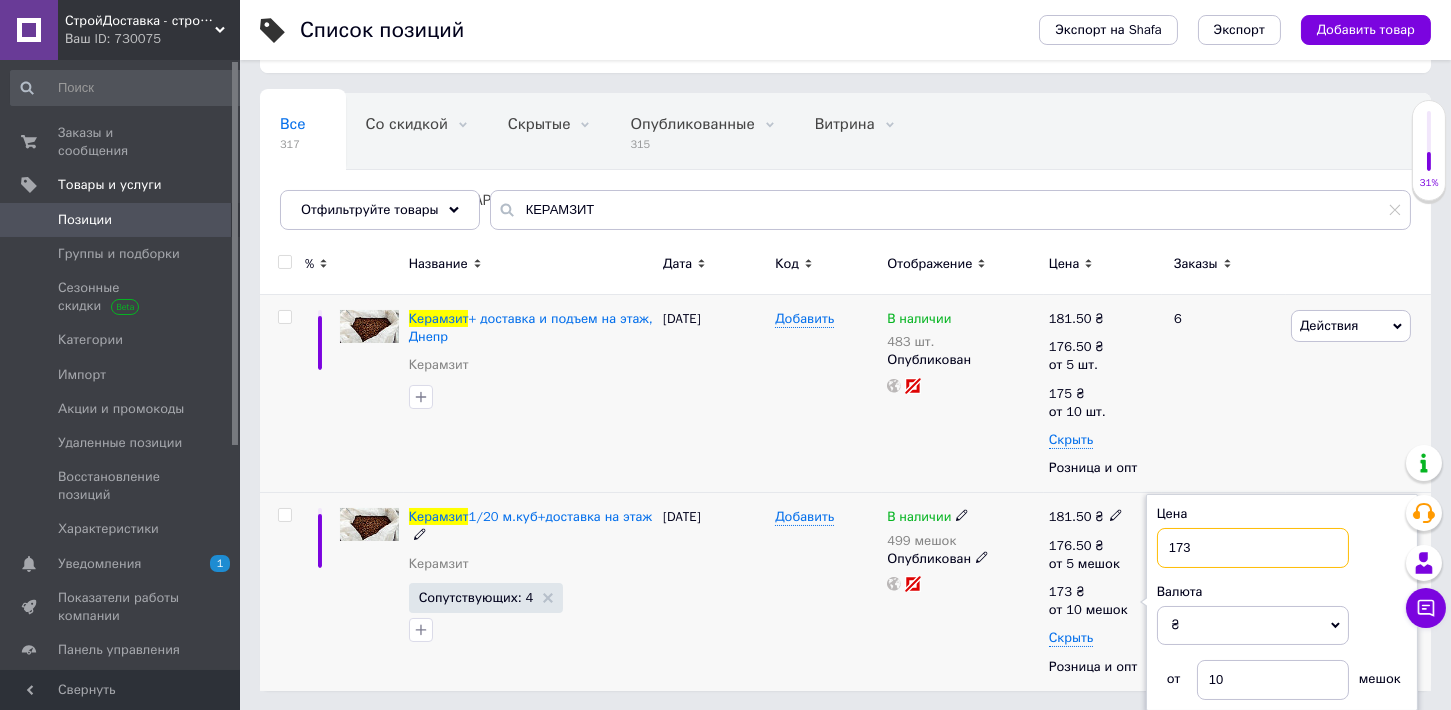 click on "173" at bounding box center [1253, 548] 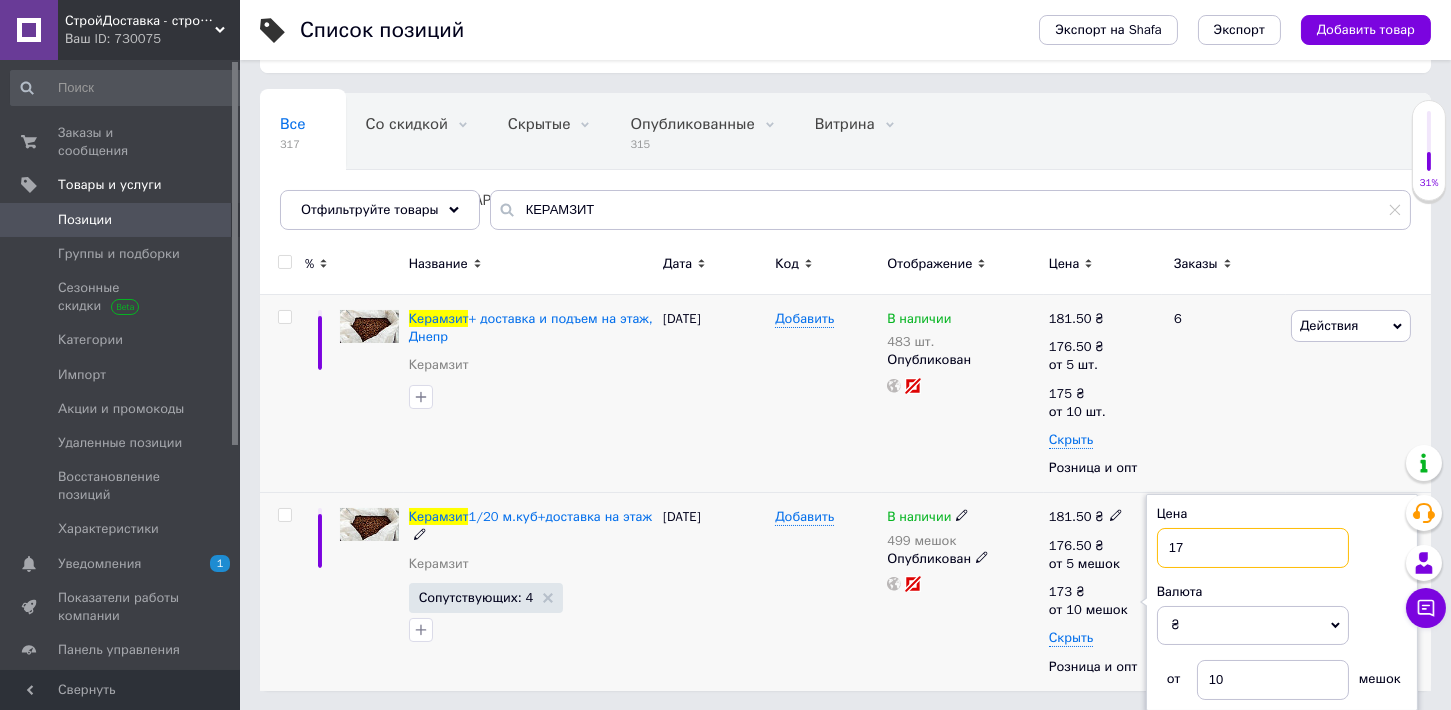type on "175" 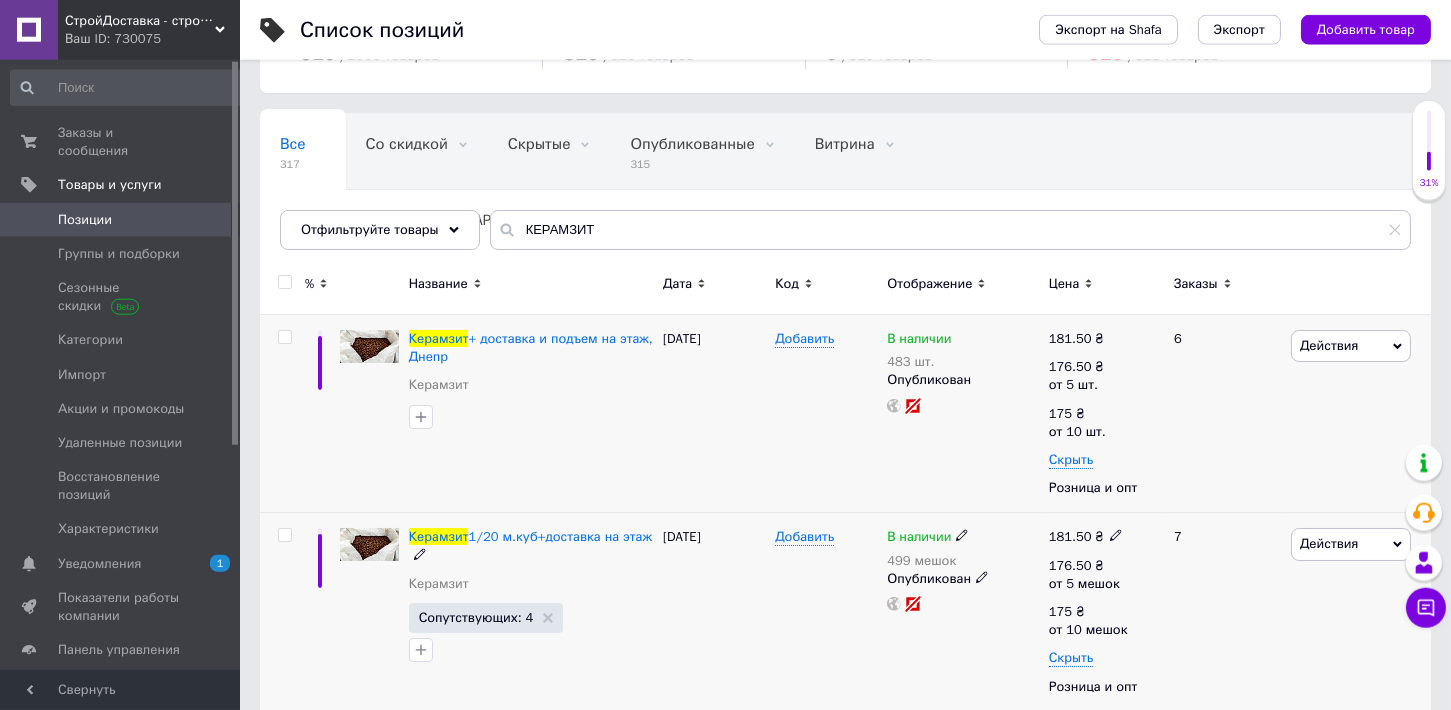 scroll, scrollTop: 108, scrollLeft: 0, axis: vertical 